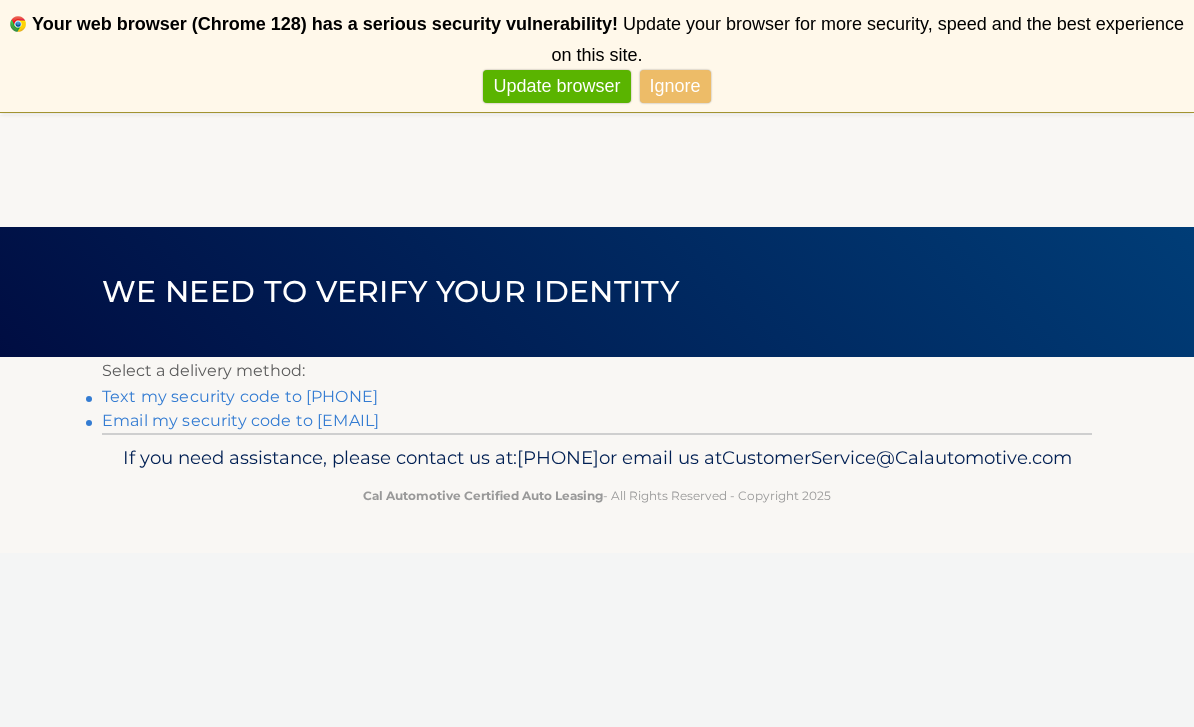 scroll, scrollTop: 5, scrollLeft: 0, axis: vertical 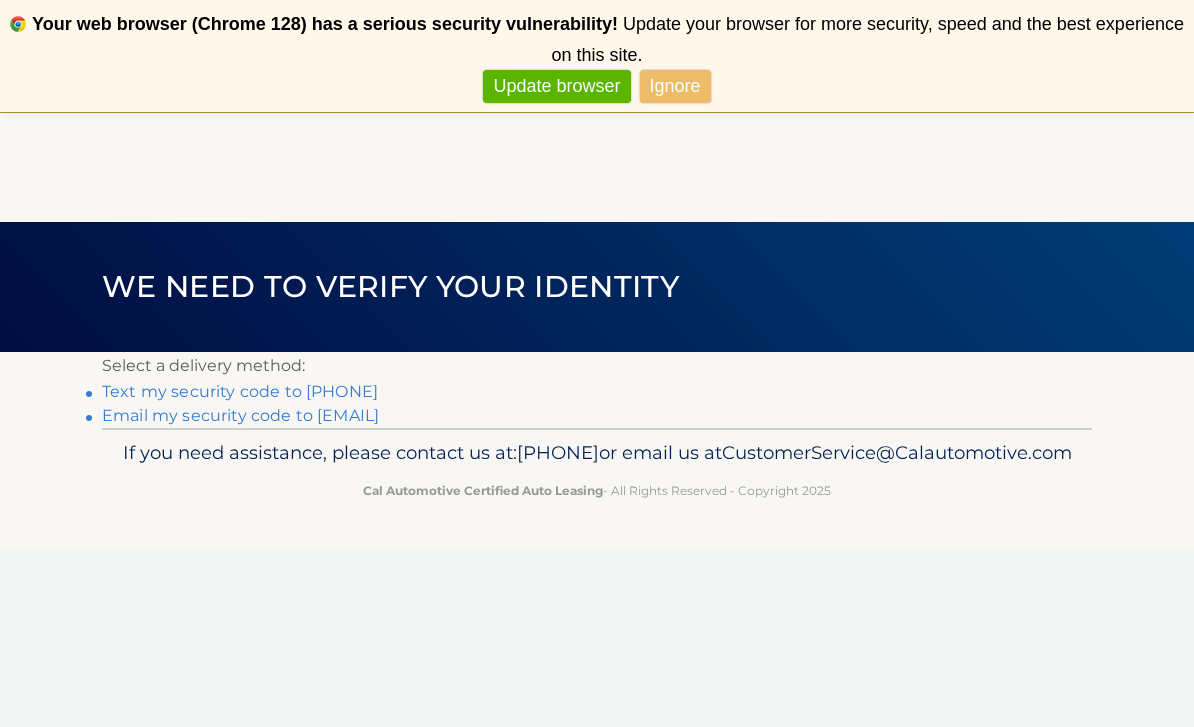 click on "Text my security code to xxx-xxx-4710" at bounding box center (240, 391) 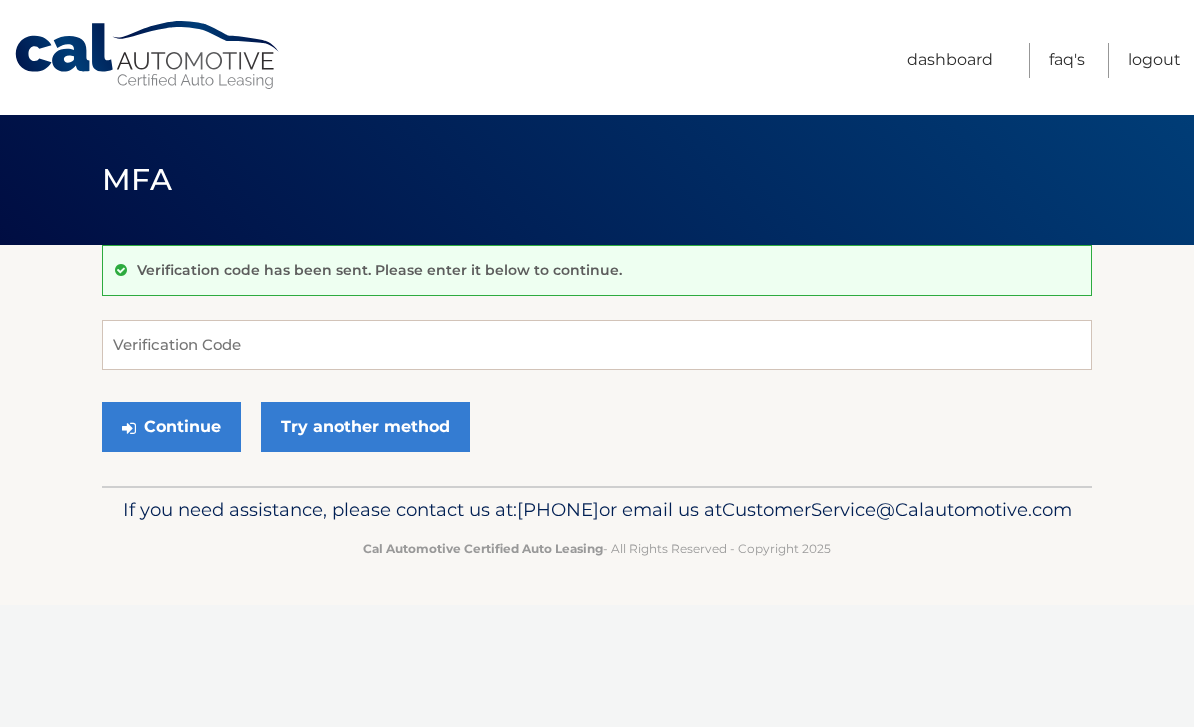 scroll, scrollTop: 0, scrollLeft: 0, axis: both 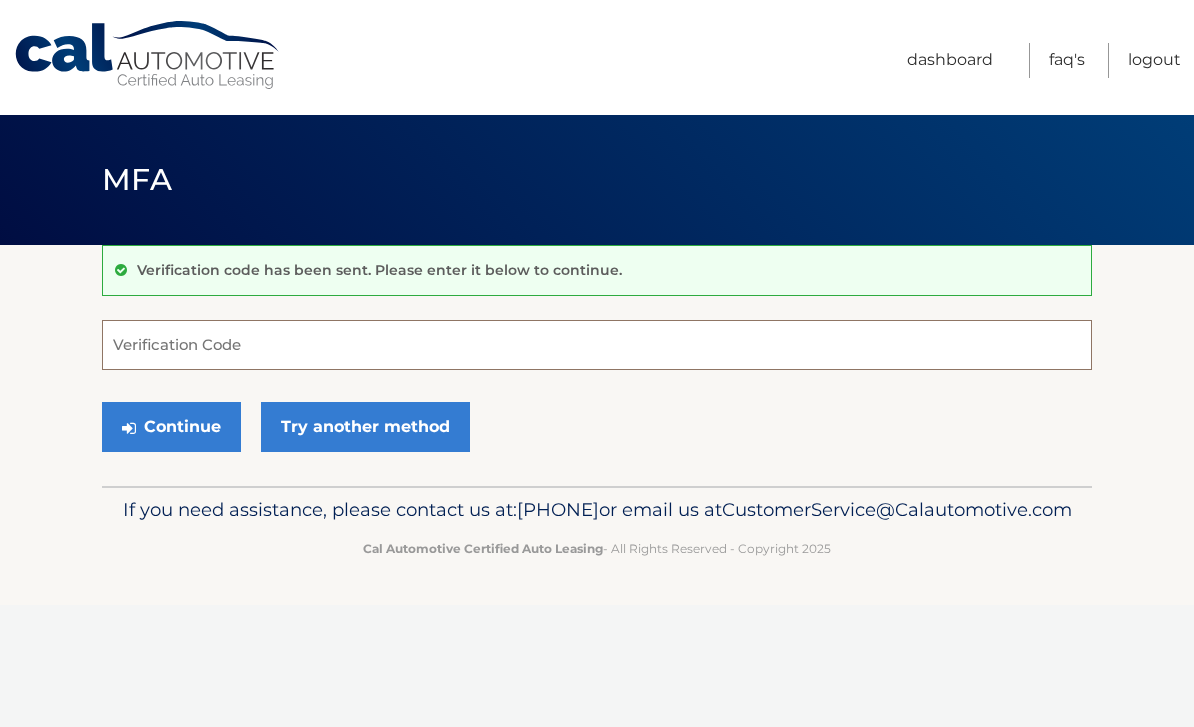click on "Verification Code" at bounding box center (597, 345) 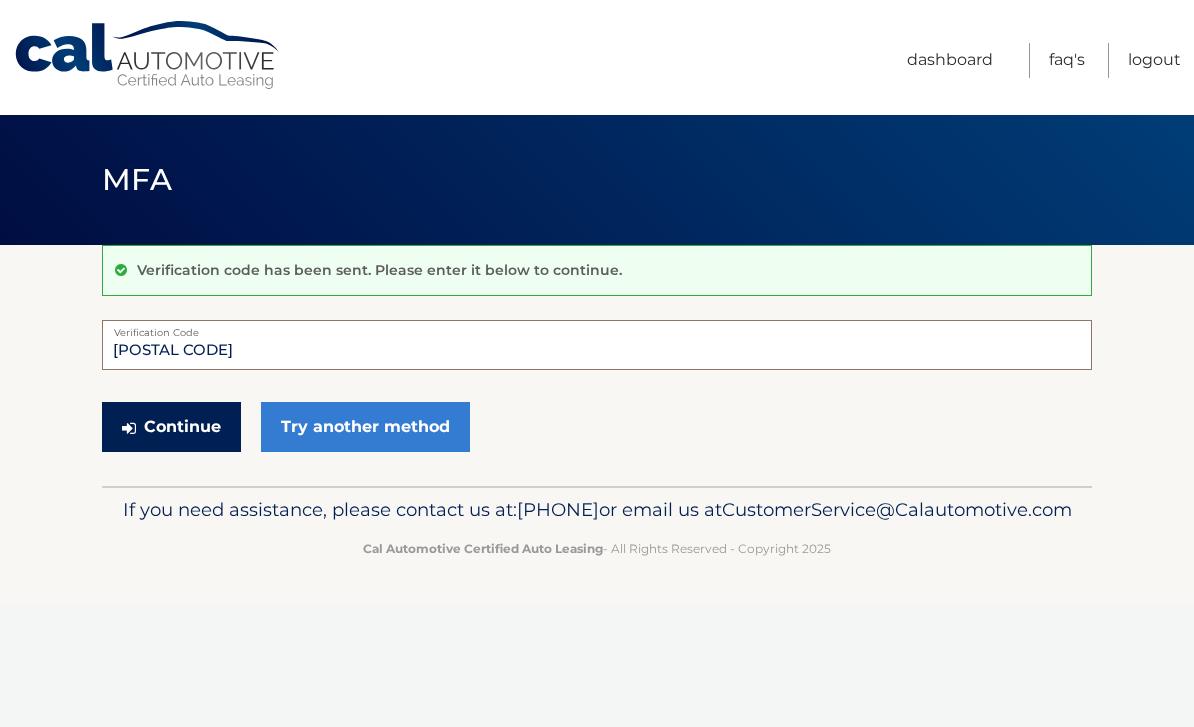 type on "070218" 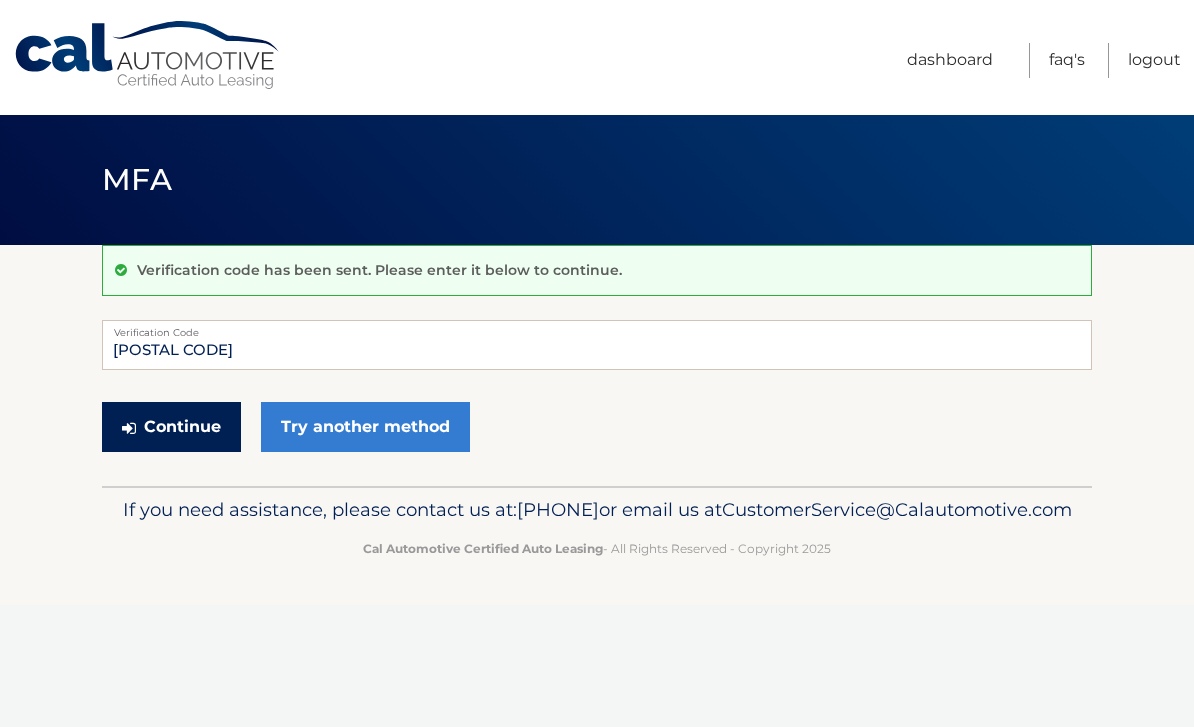 click on "Continue" at bounding box center (171, 427) 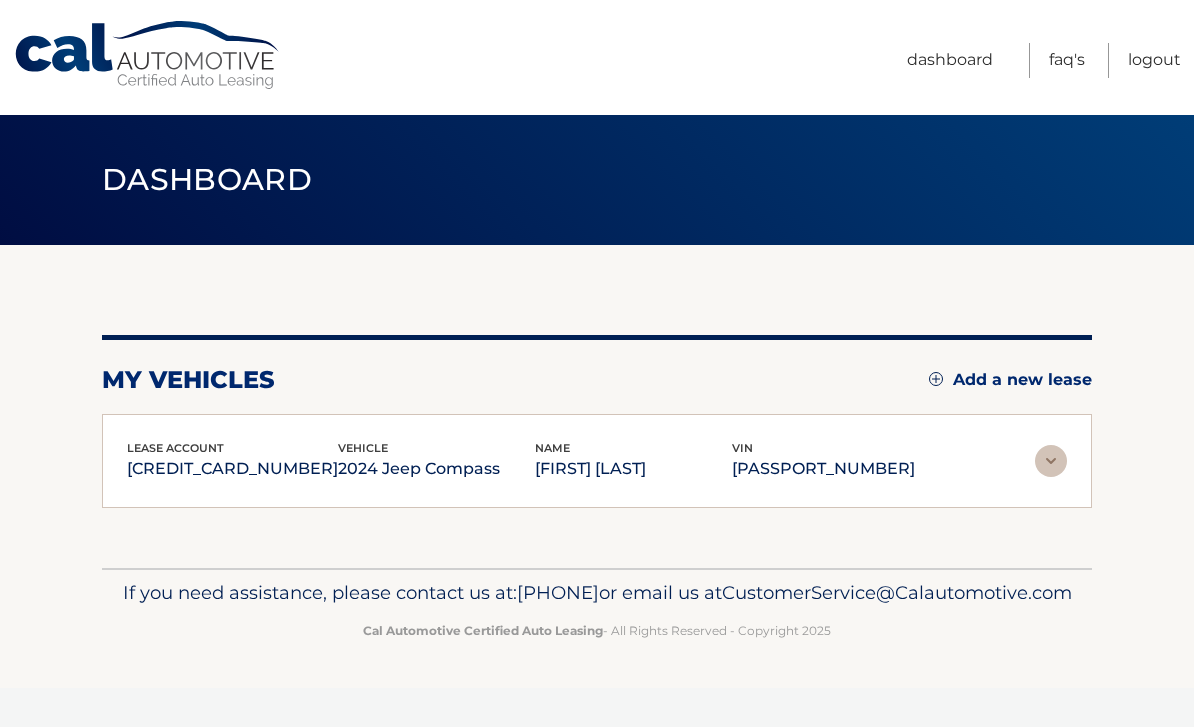 scroll, scrollTop: 0, scrollLeft: 0, axis: both 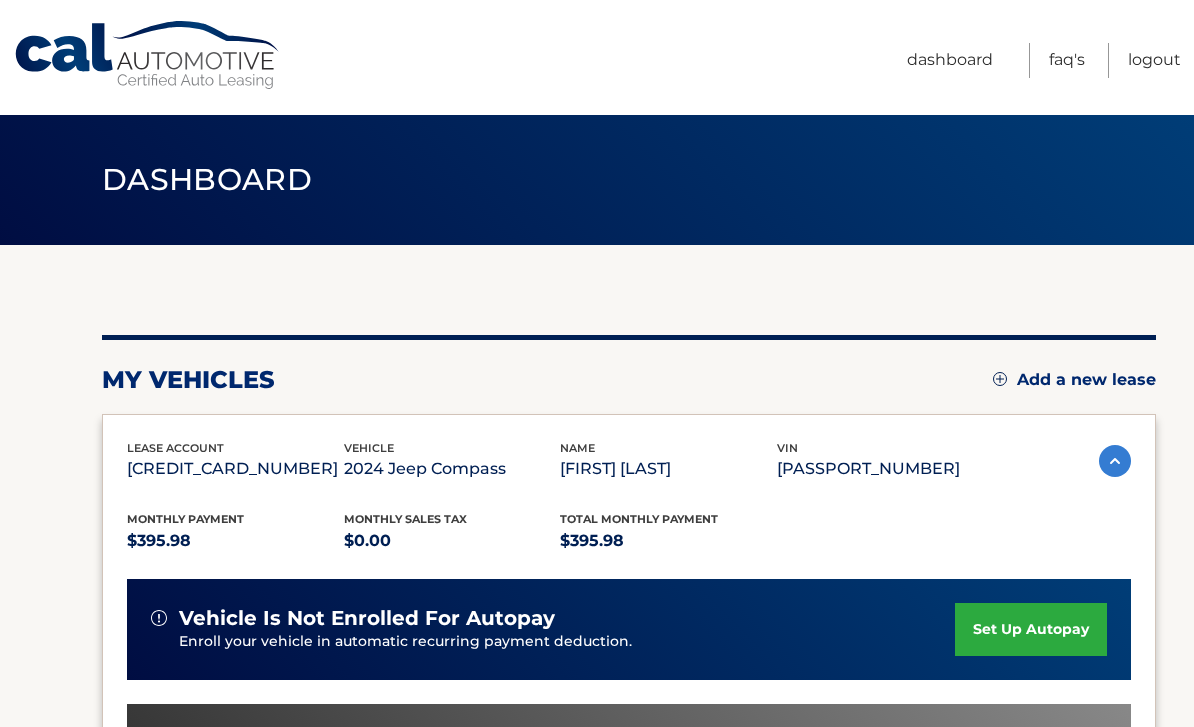 click on "set up autopay" at bounding box center (1031, 629) 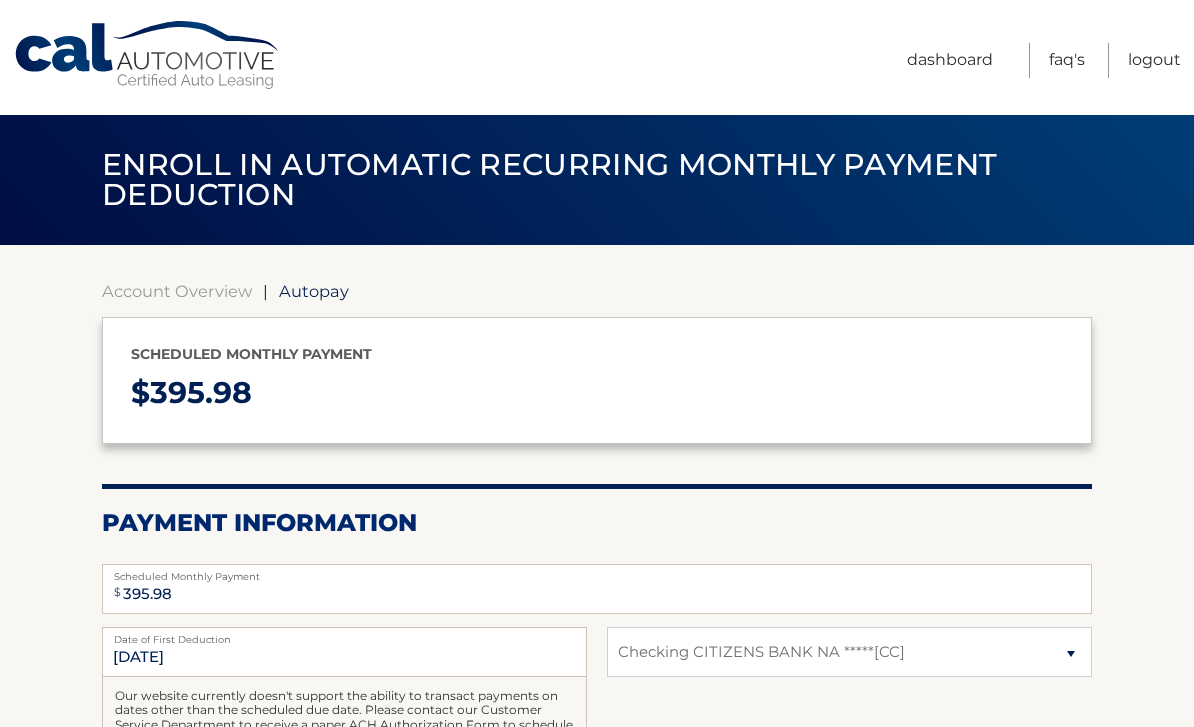 select on "ZjAzYzk5NTgtNDZhZS00ZDgwLWE4ZWEtOTEyZjMwMWI4MGU4" 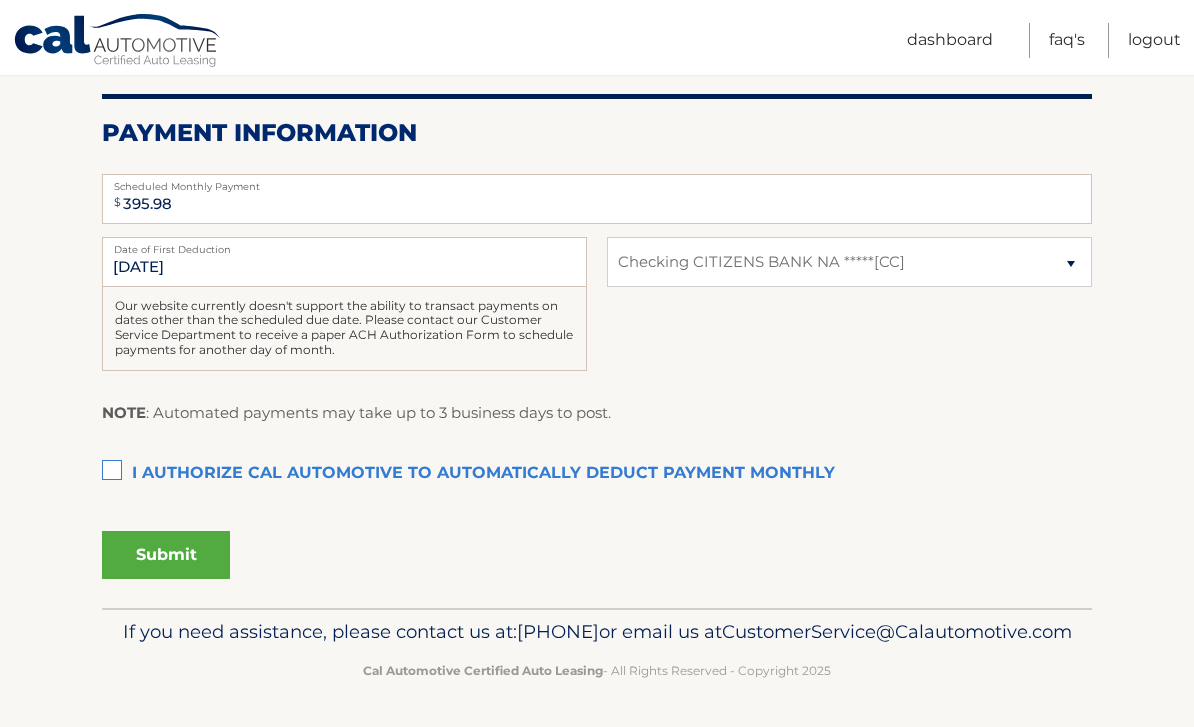 scroll, scrollTop: 422, scrollLeft: 0, axis: vertical 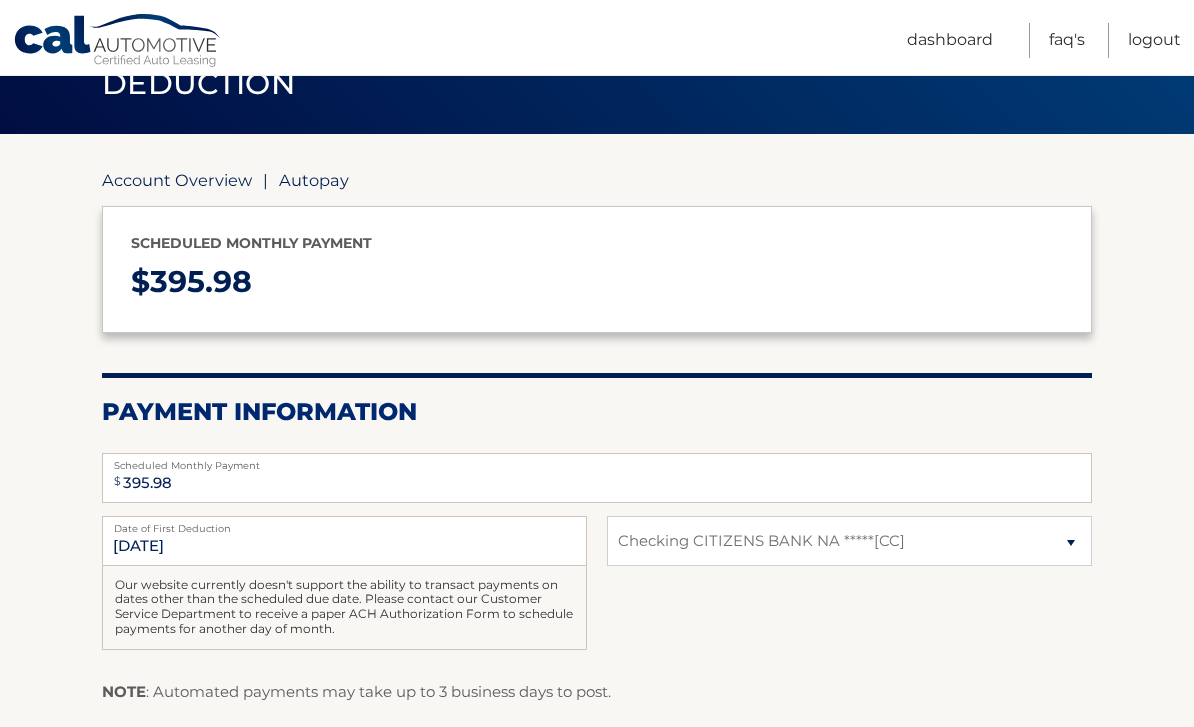 click on "Account Overview" at bounding box center (177, 180) 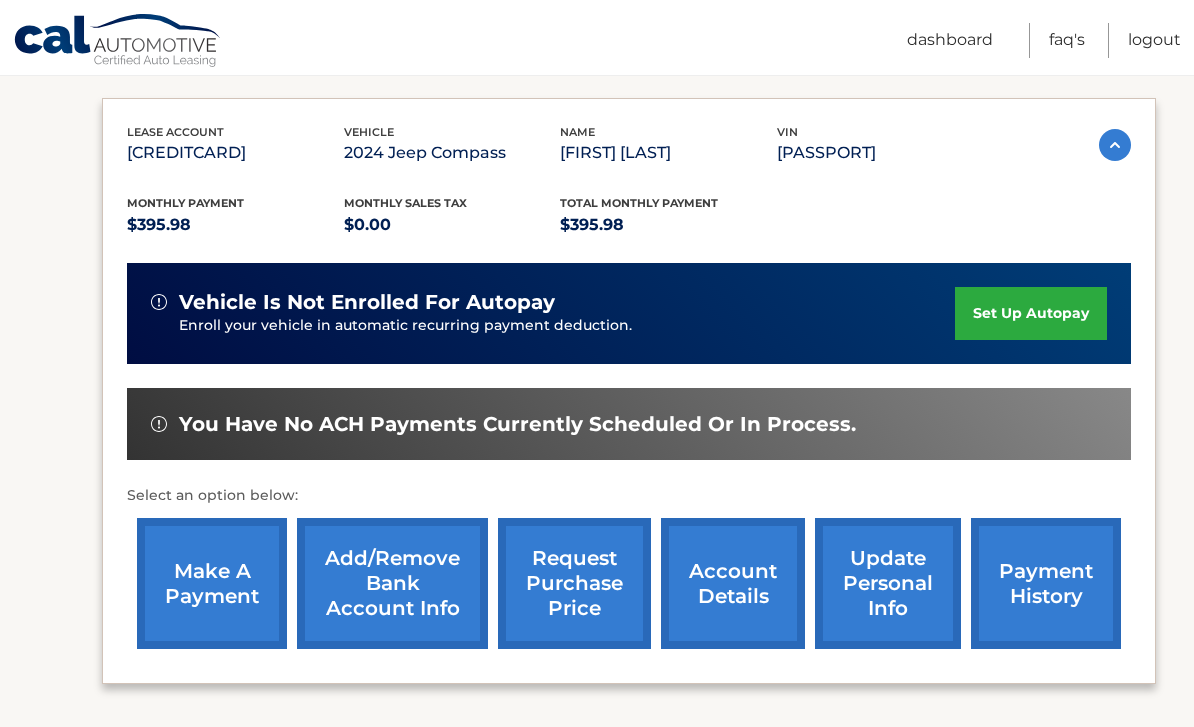 scroll, scrollTop: 423, scrollLeft: 0, axis: vertical 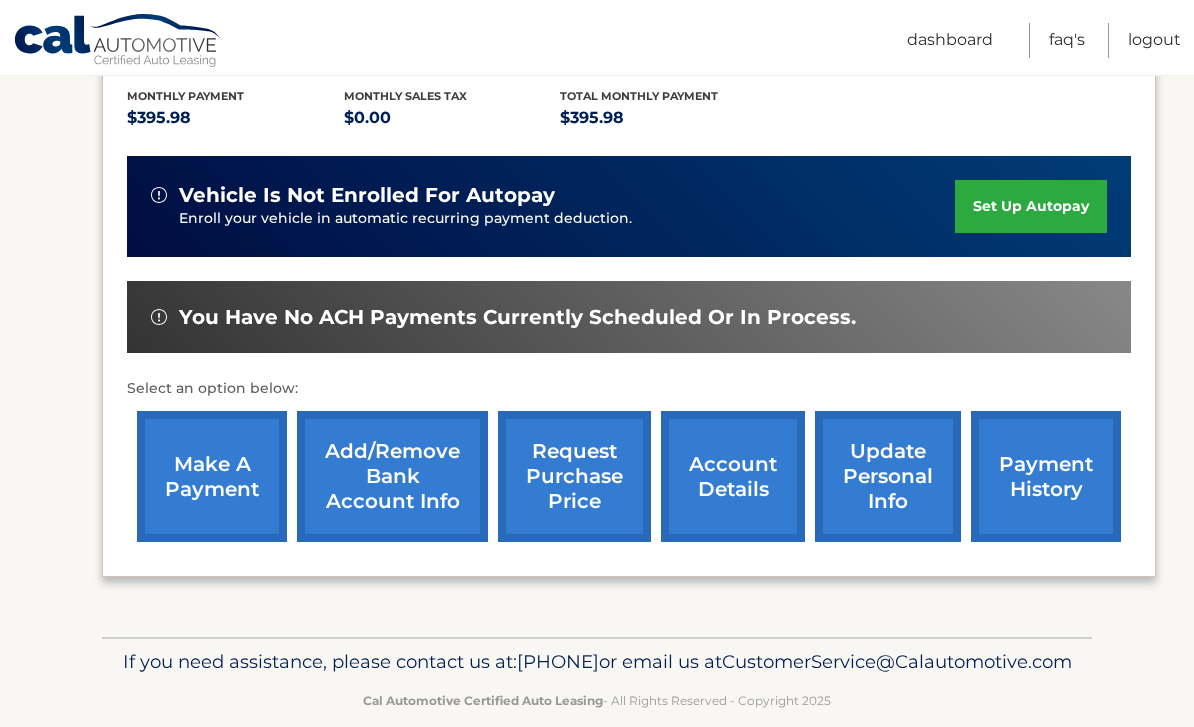 click on "make a payment" at bounding box center [212, 476] 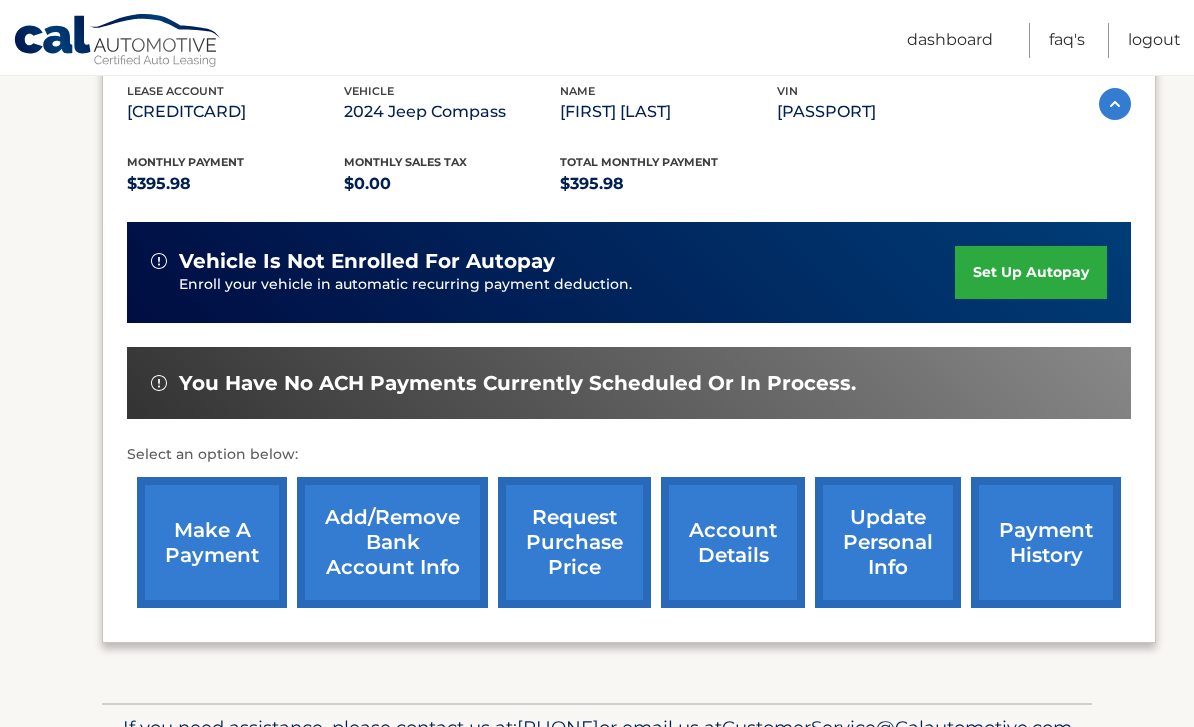 scroll, scrollTop: 336, scrollLeft: 0, axis: vertical 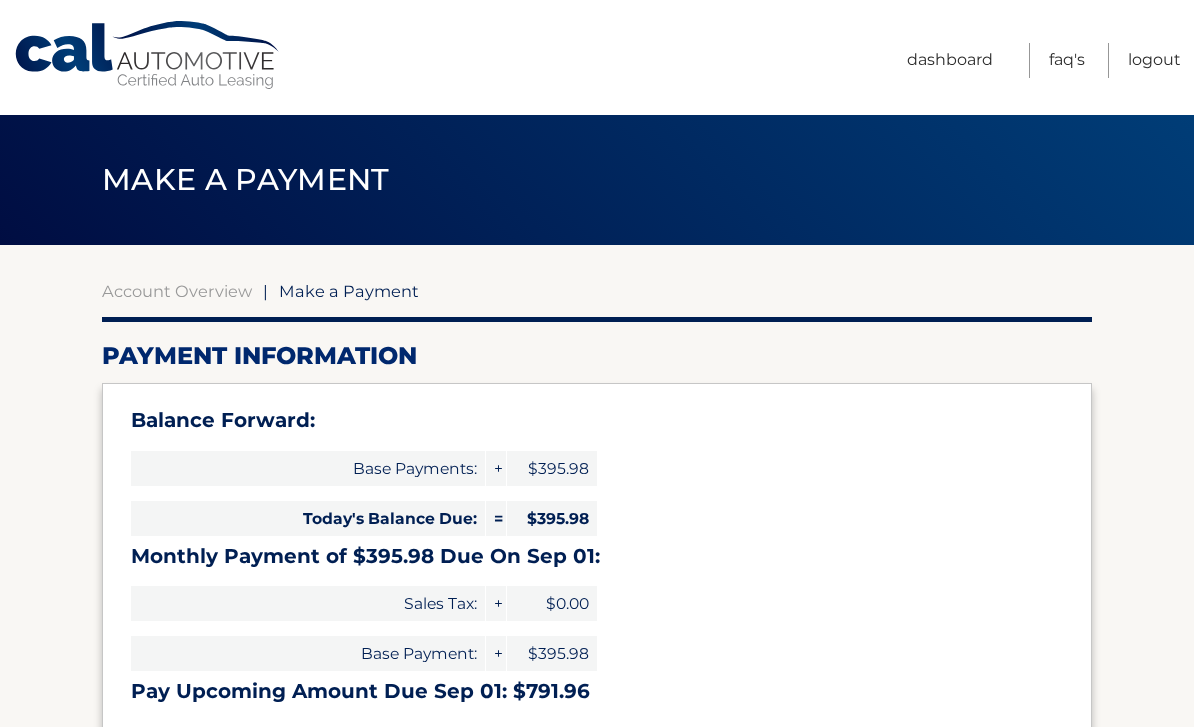 select on "ZjAzYzk5NTgtNDZhZS00ZDgwLWE4ZWEtOTEyZjMwMWI4MGU4" 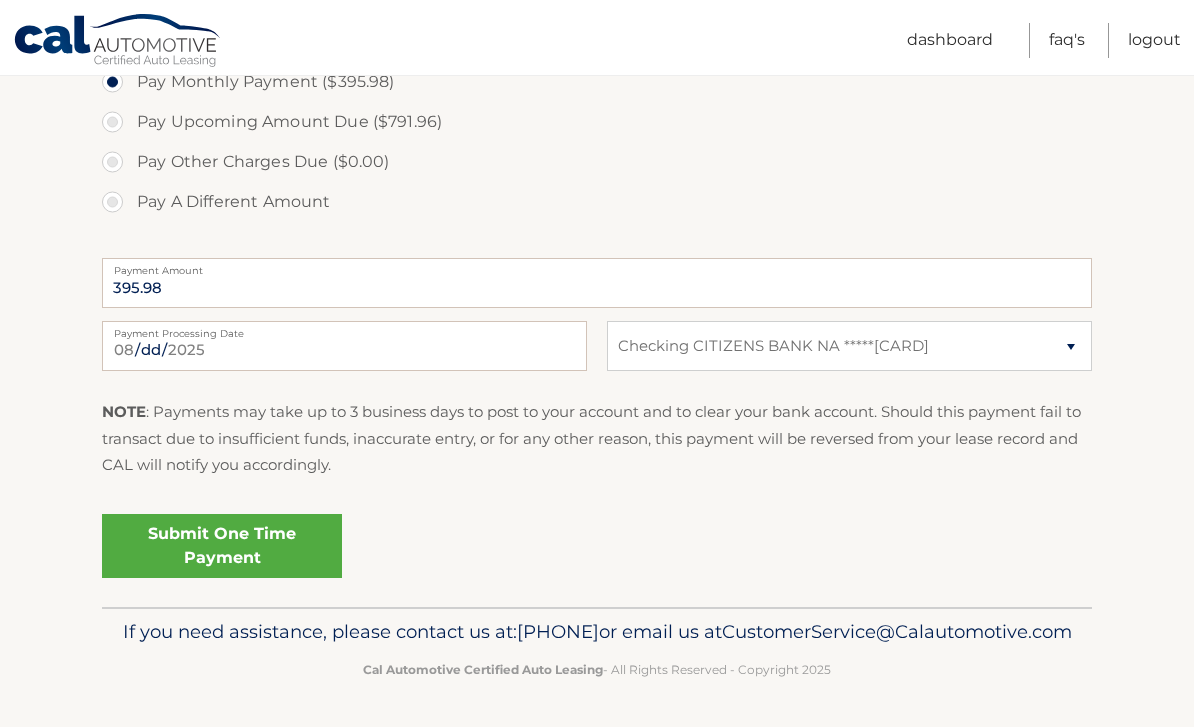 scroll, scrollTop: 787, scrollLeft: 0, axis: vertical 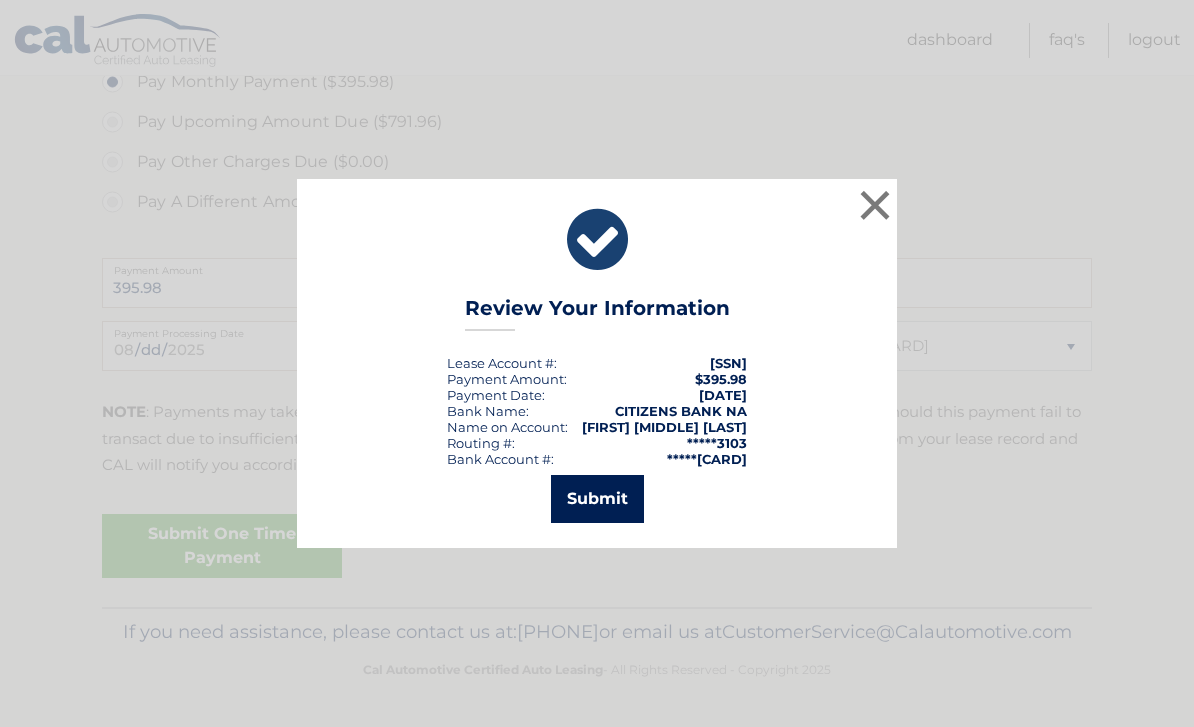 click on "Submit" at bounding box center [597, 499] 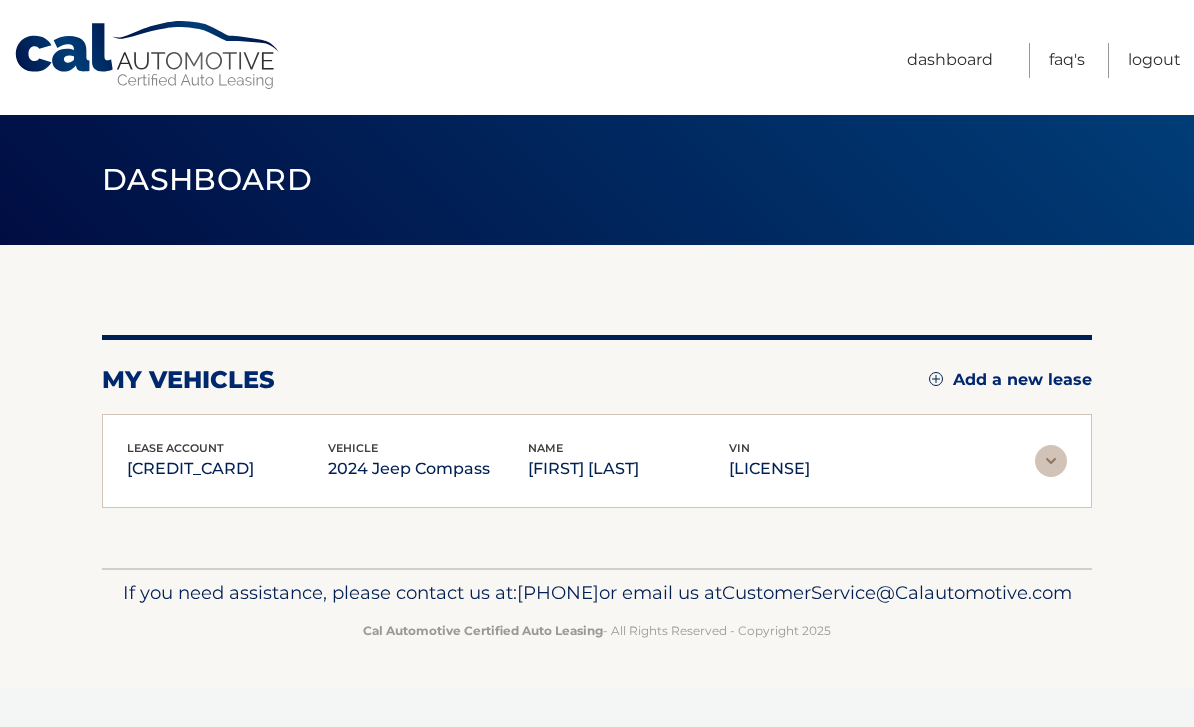 scroll, scrollTop: 0, scrollLeft: 0, axis: both 